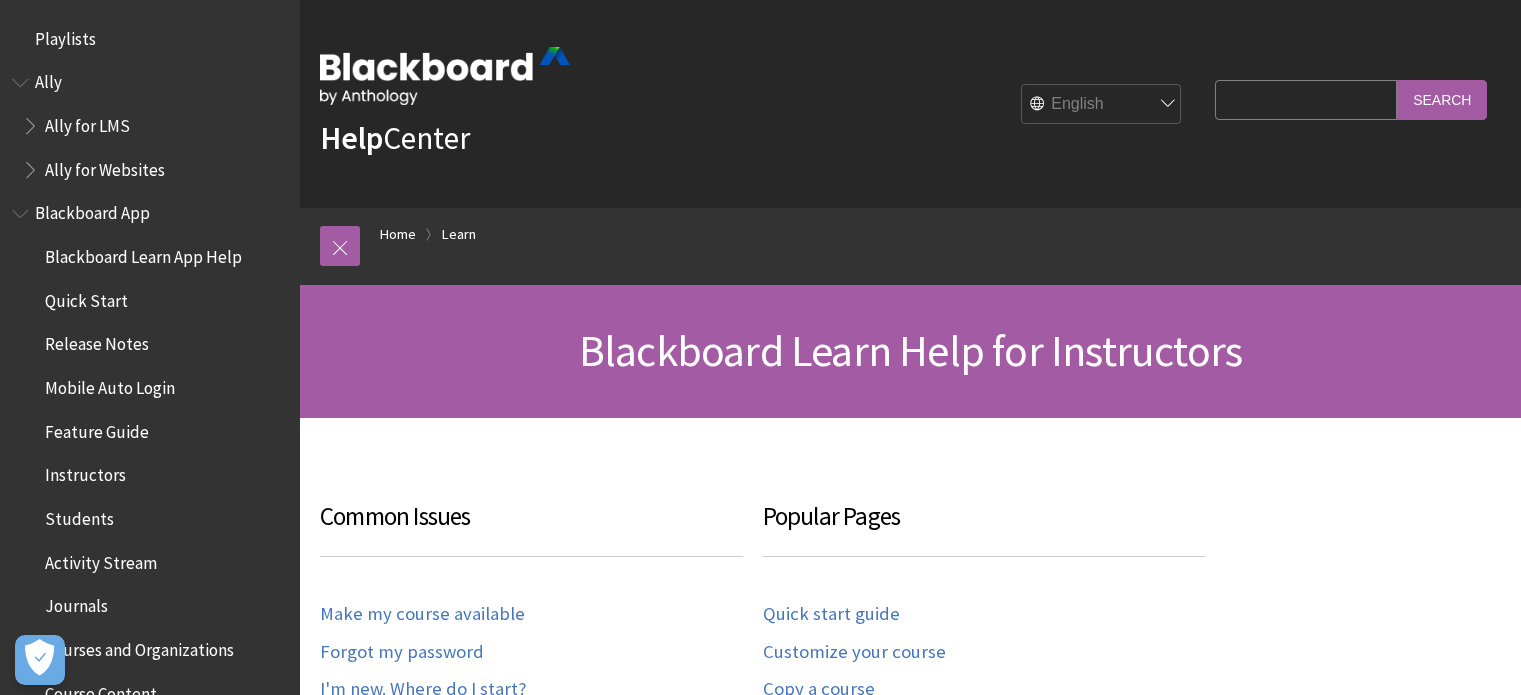 scroll, scrollTop: 0, scrollLeft: 0, axis: both 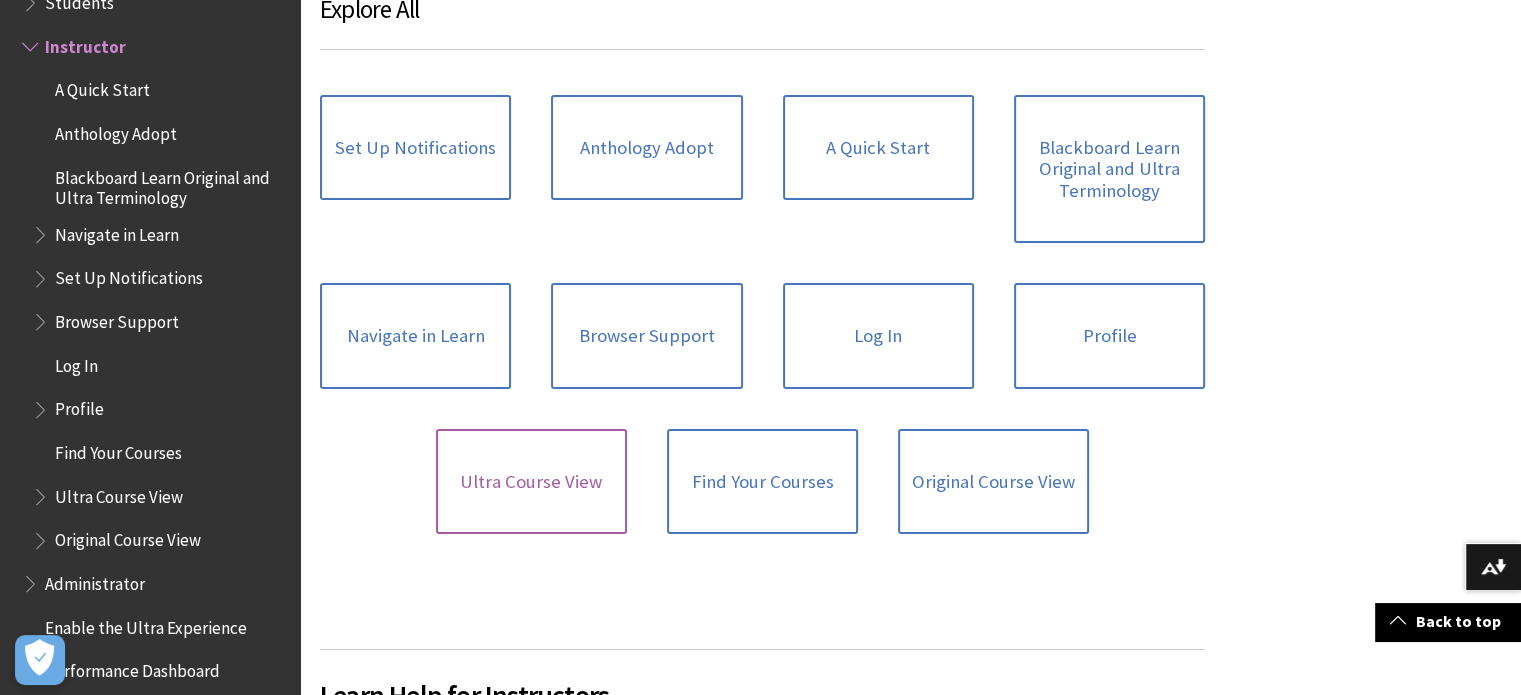 click on "Ultra Course View" at bounding box center (531, 482) 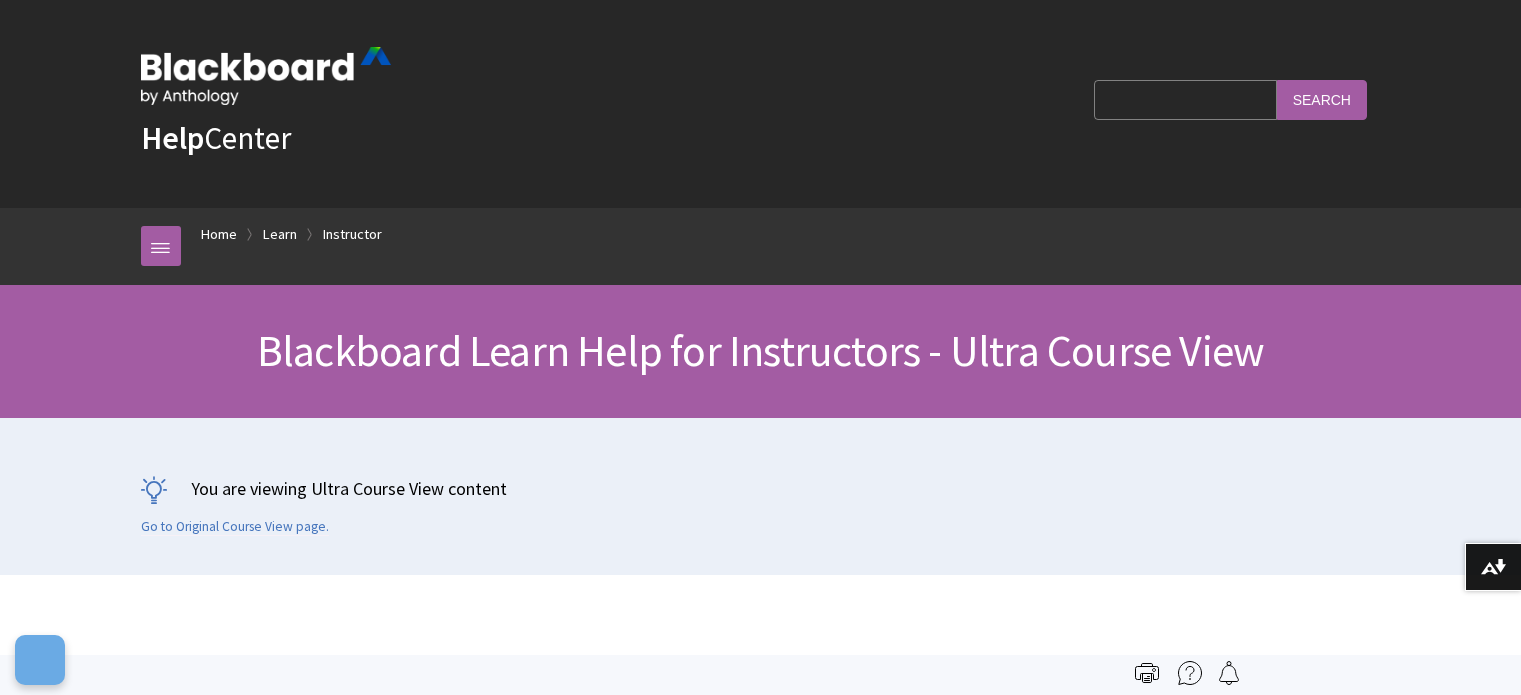 scroll, scrollTop: 400, scrollLeft: 0, axis: vertical 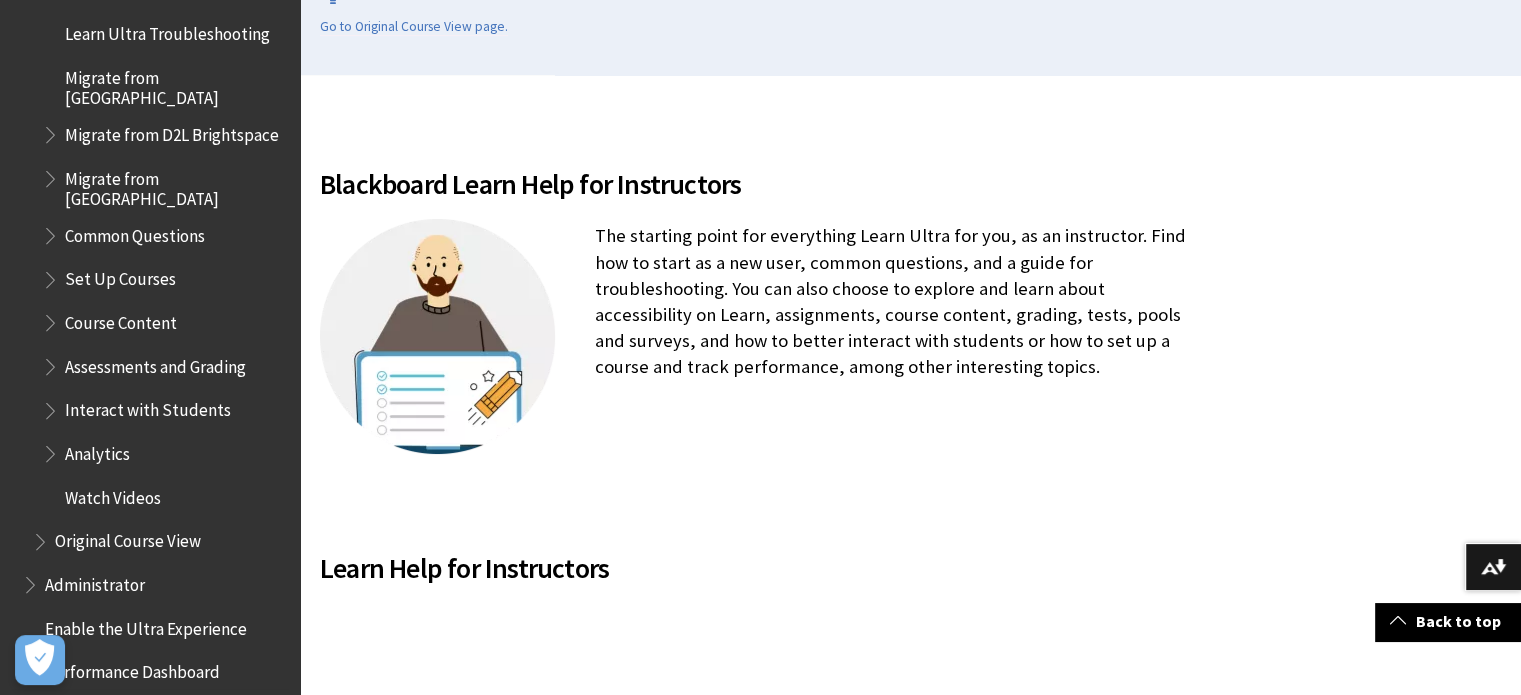 click on "Course Content" at bounding box center [121, 319] 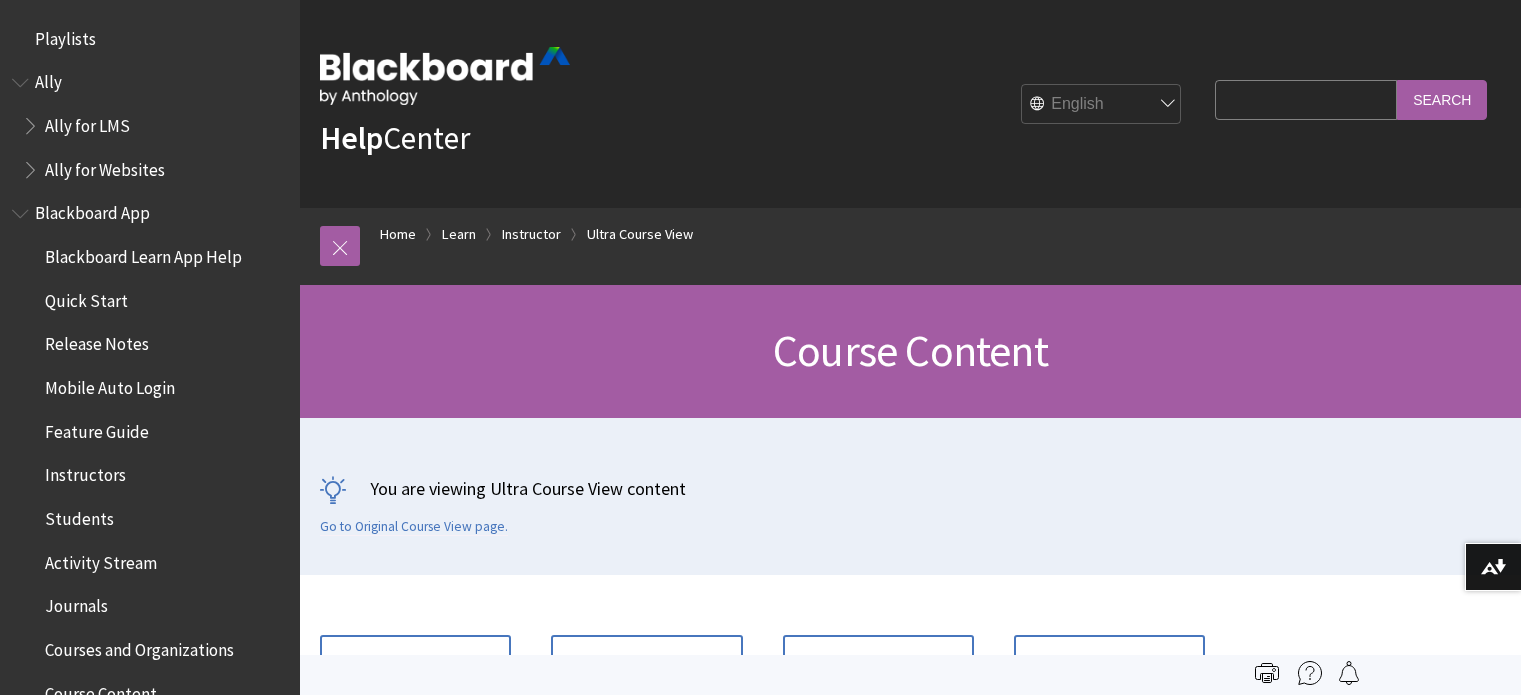 scroll, scrollTop: 0, scrollLeft: 0, axis: both 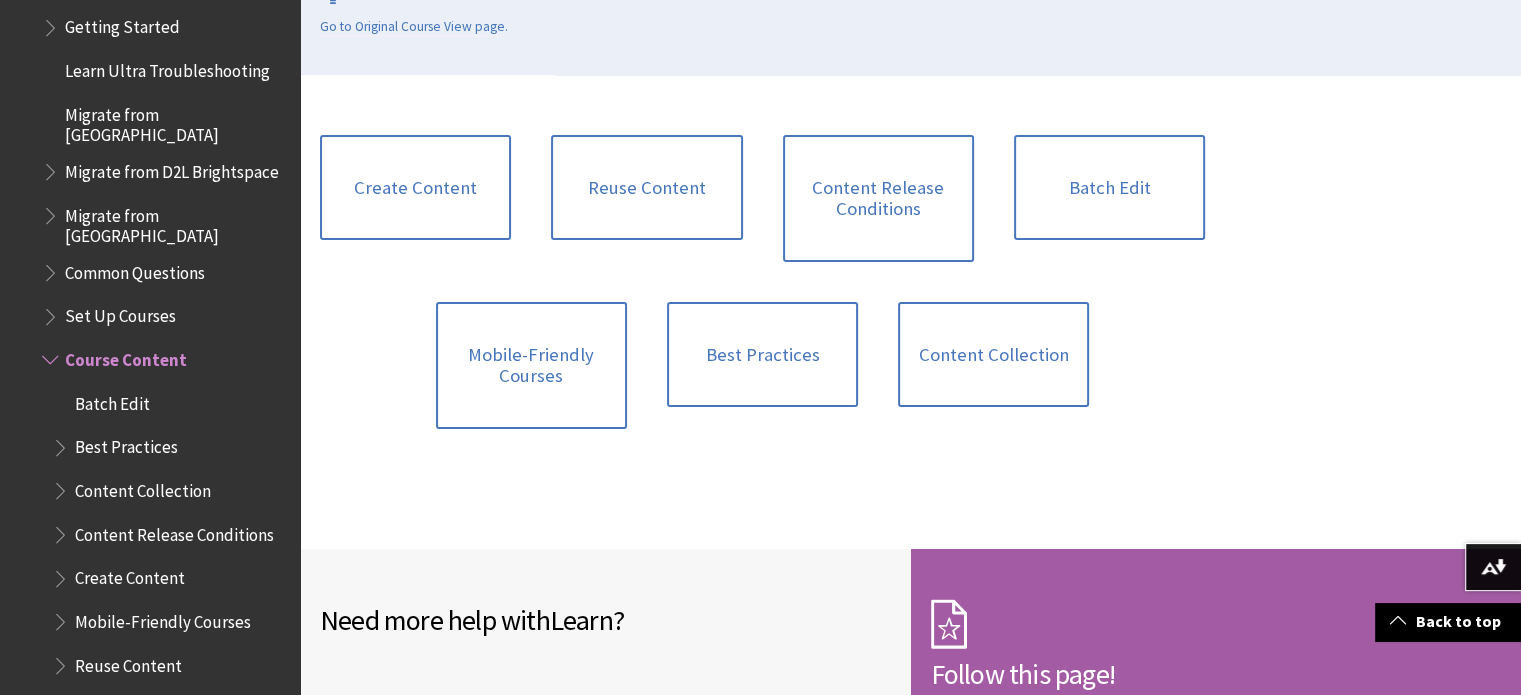 click at bounding box center [52, 312] 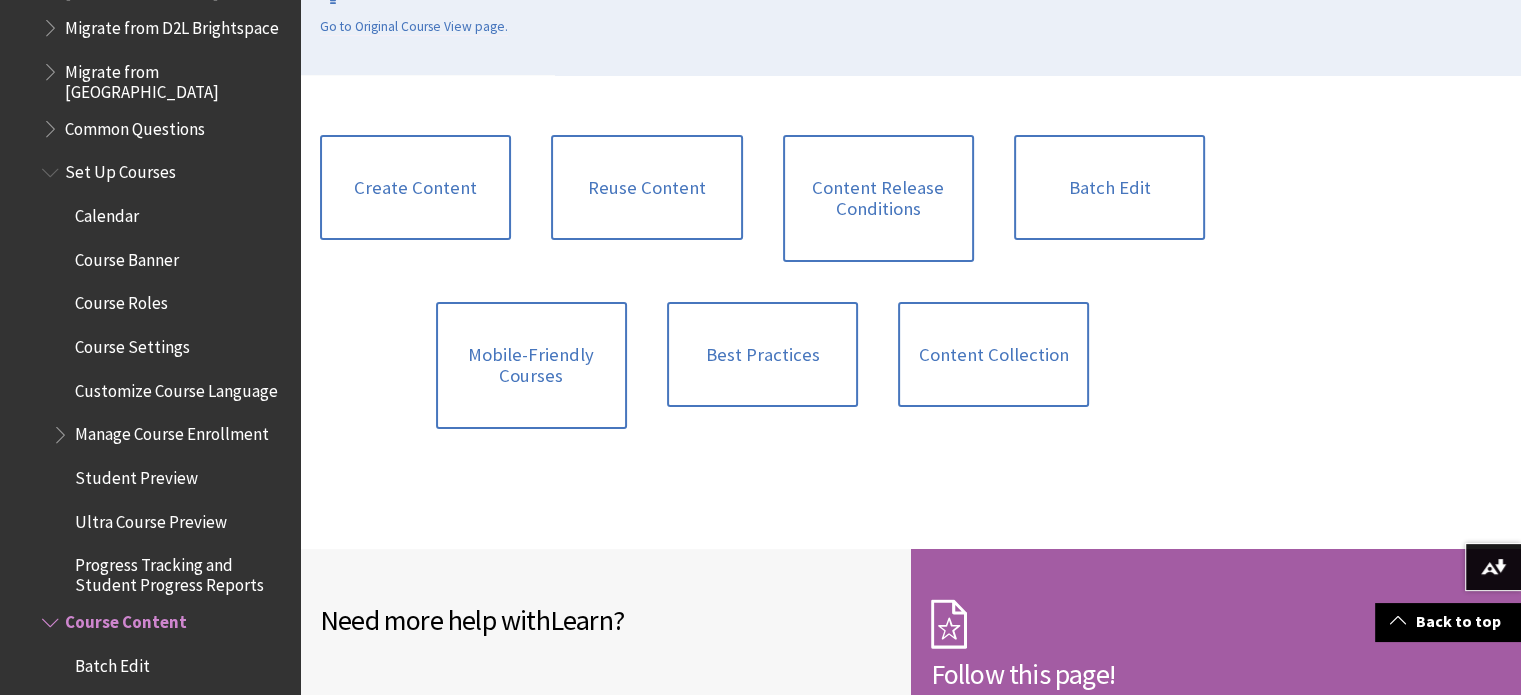 scroll, scrollTop: 2483, scrollLeft: 0, axis: vertical 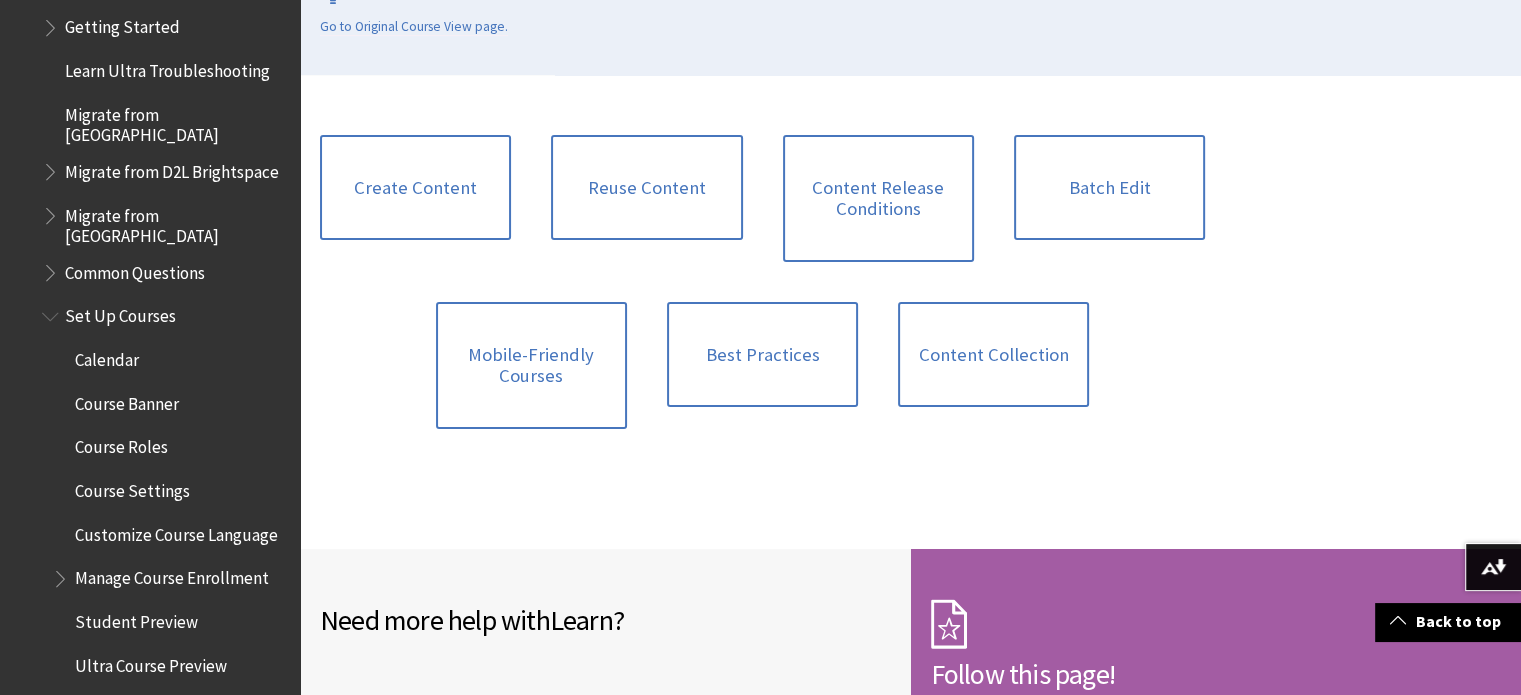 click at bounding box center (52, 312) 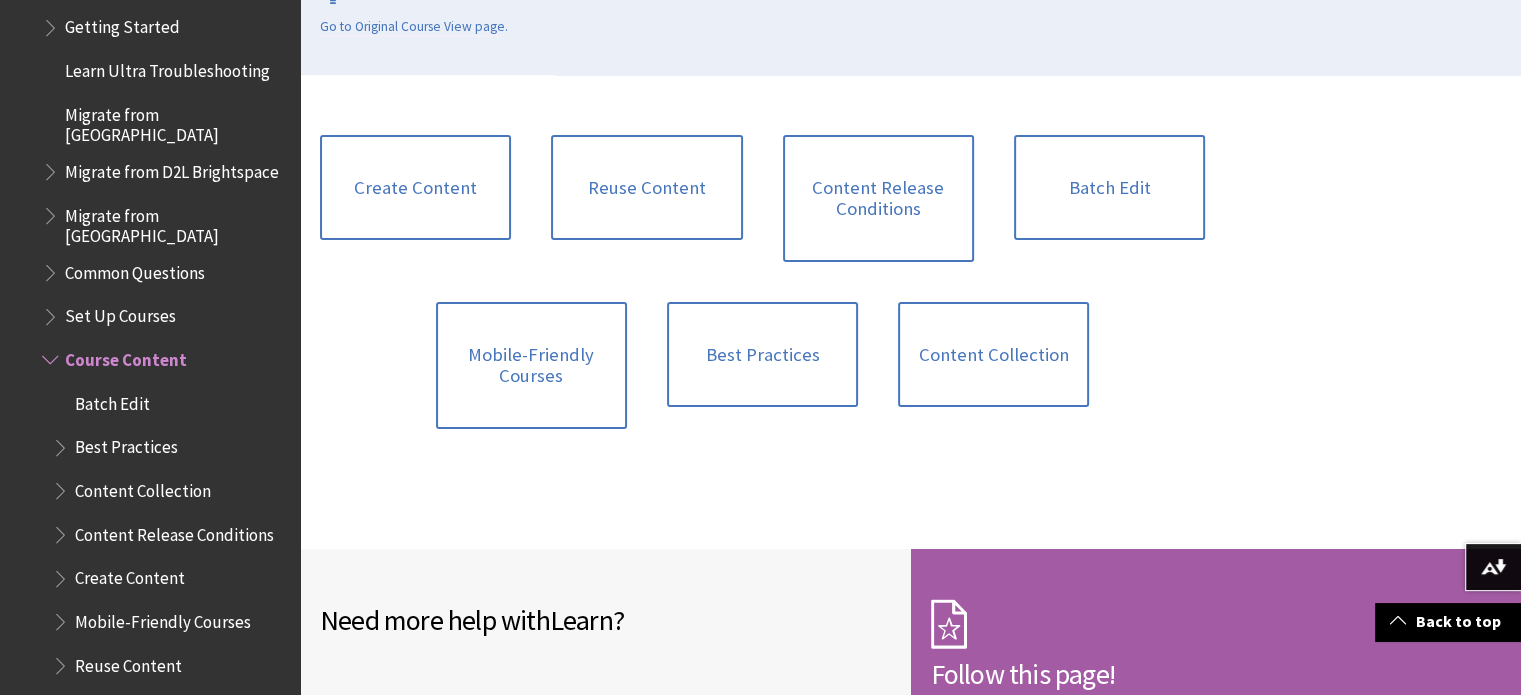 click at bounding box center [52, 312] 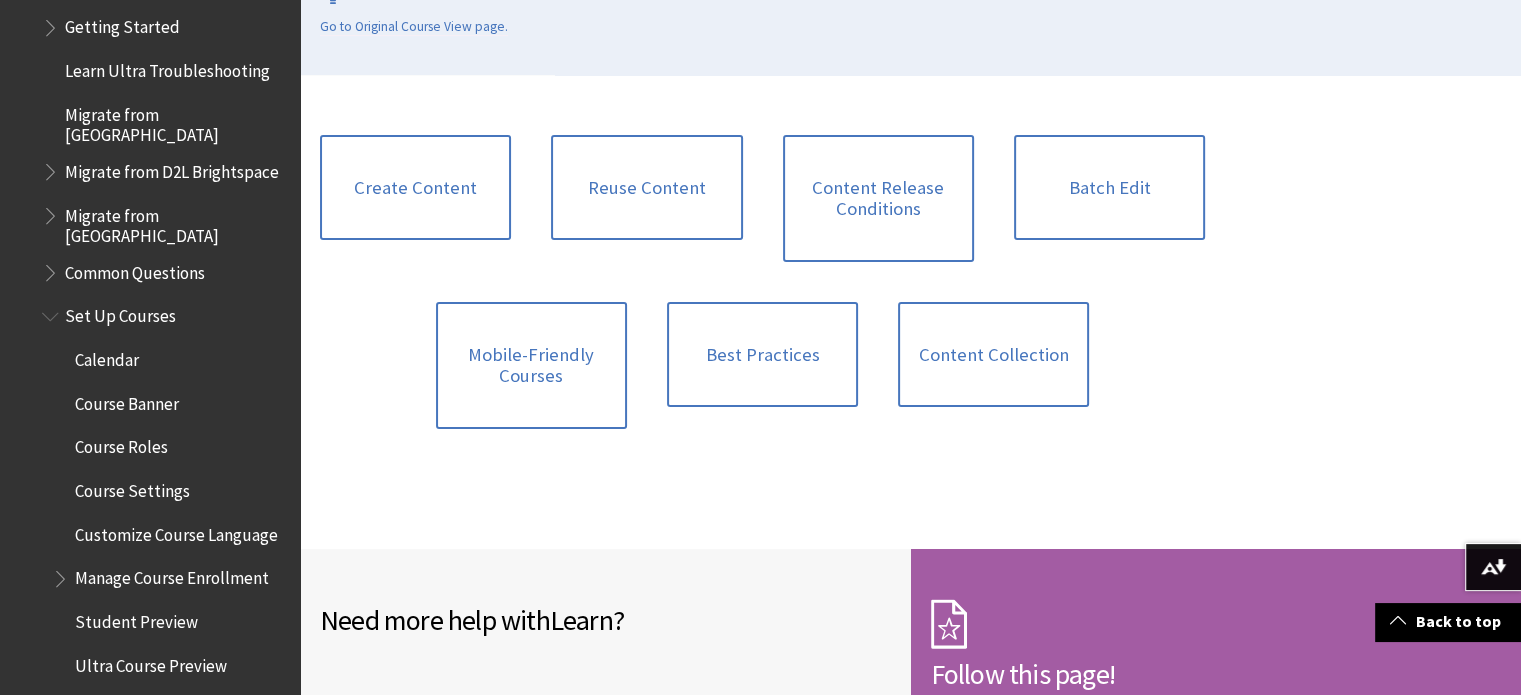 click at bounding box center (52, 312) 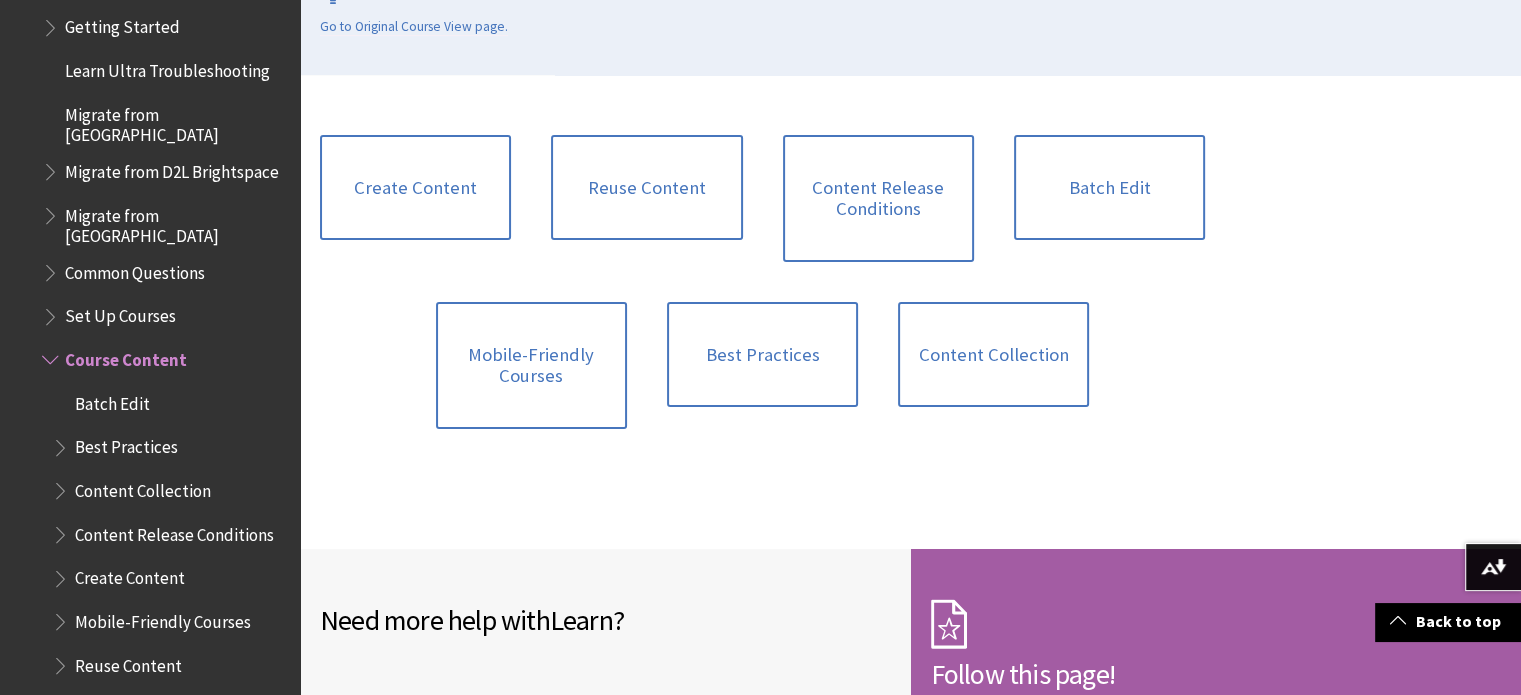 click on "Set Up Courses" at bounding box center [120, 313] 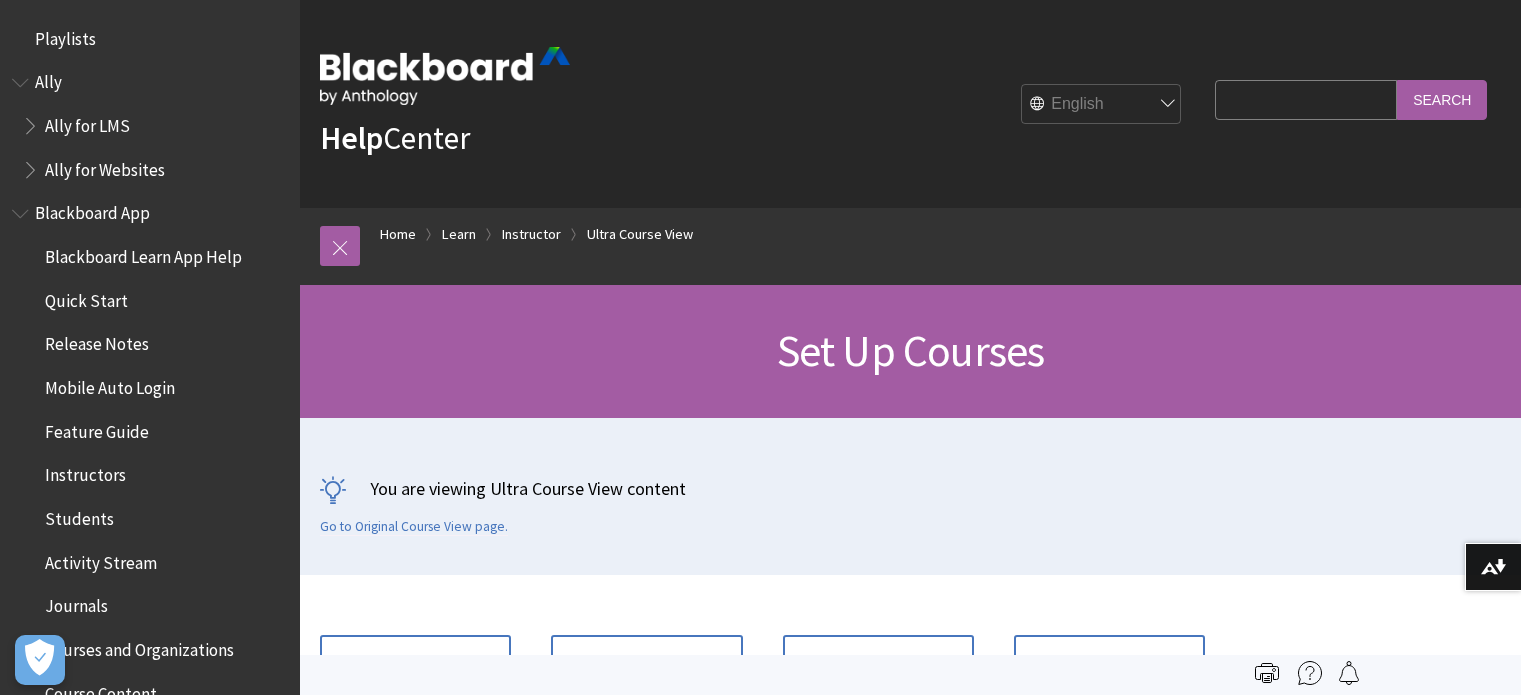 scroll, scrollTop: 176, scrollLeft: 0, axis: vertical 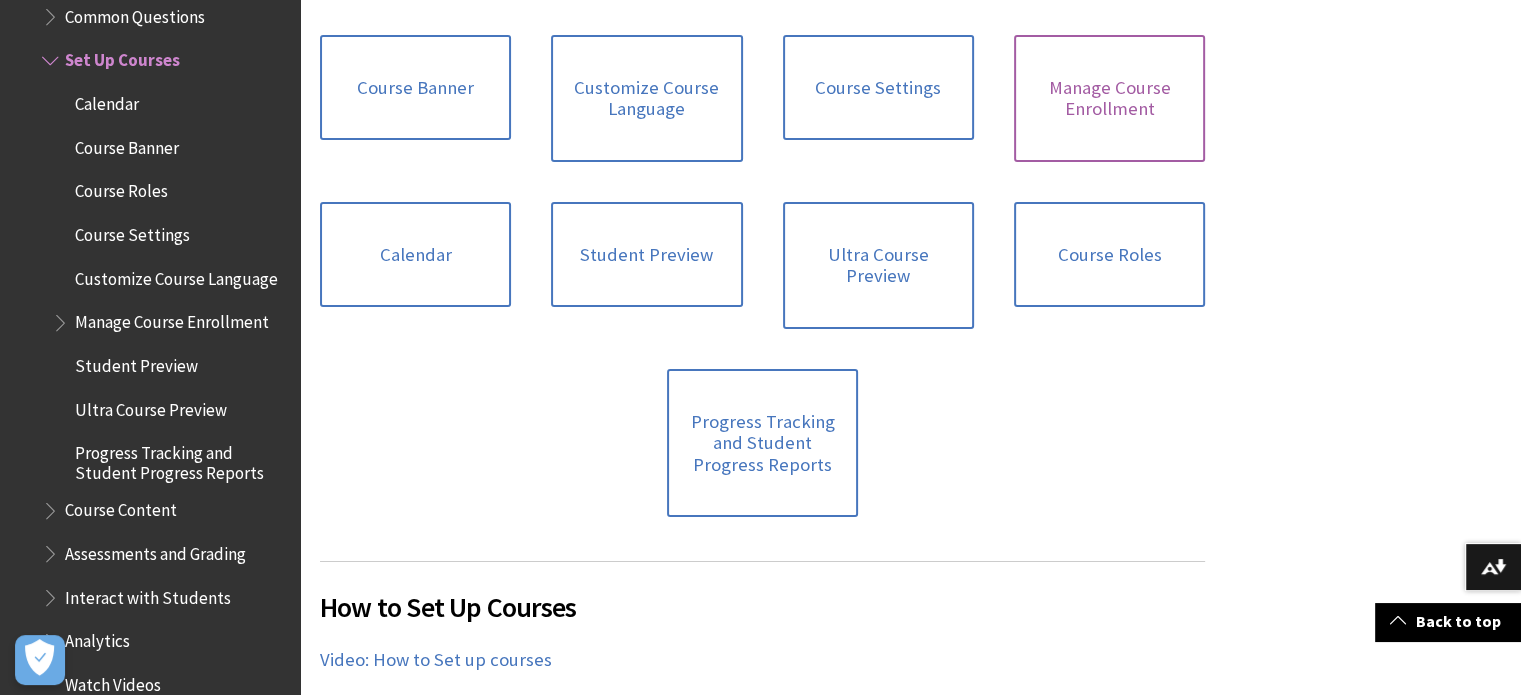 click on "Manage Course Enrollment" at bounding box center (1109, 98) 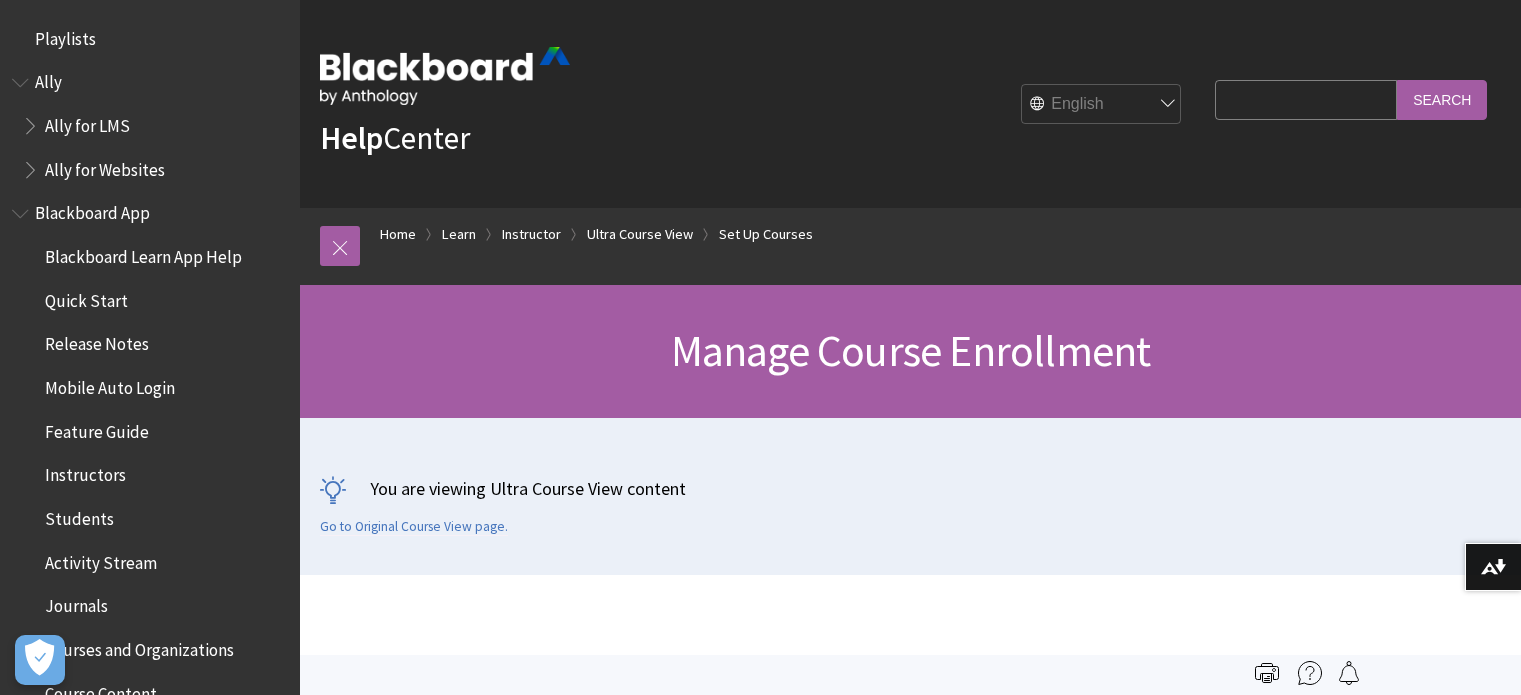 scroll, scrollTop: 0, scrollLeft: 0, axis: both 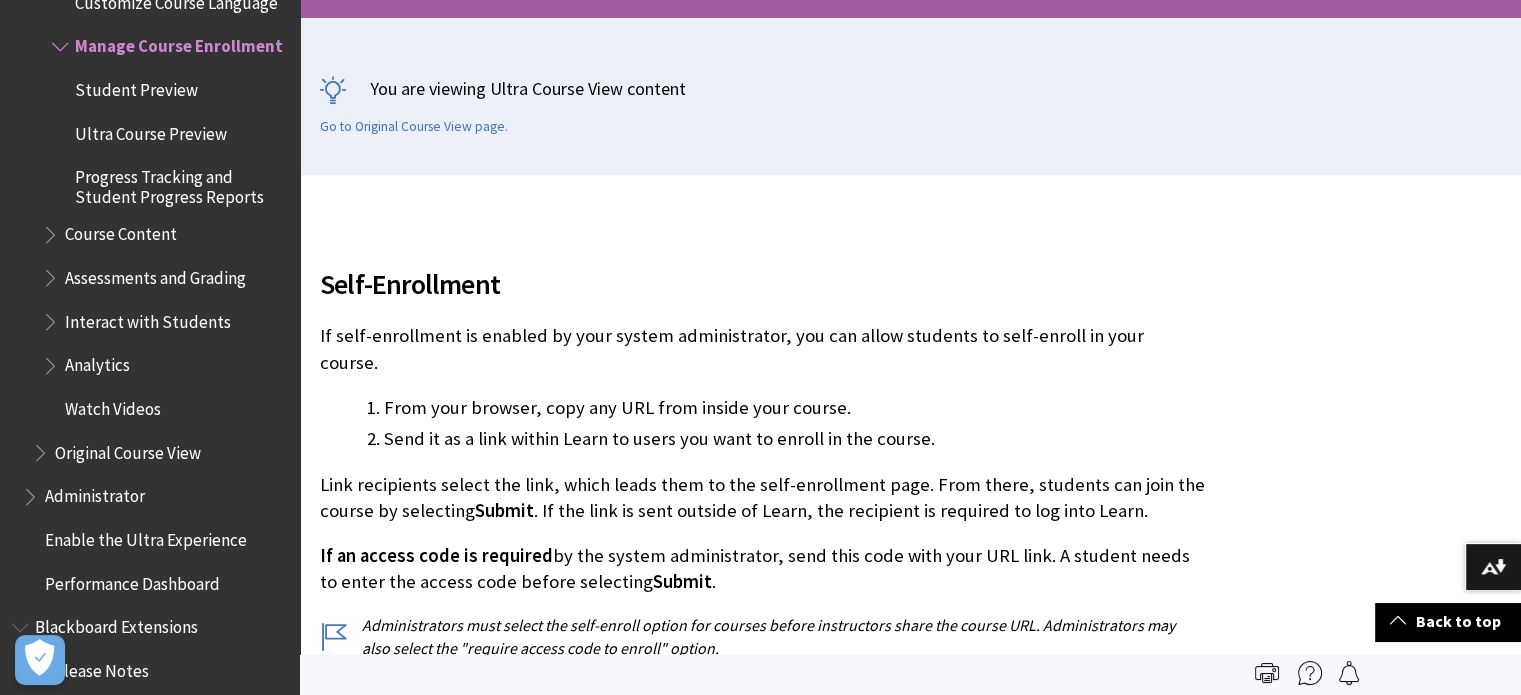click at bounding box center (52, 273) 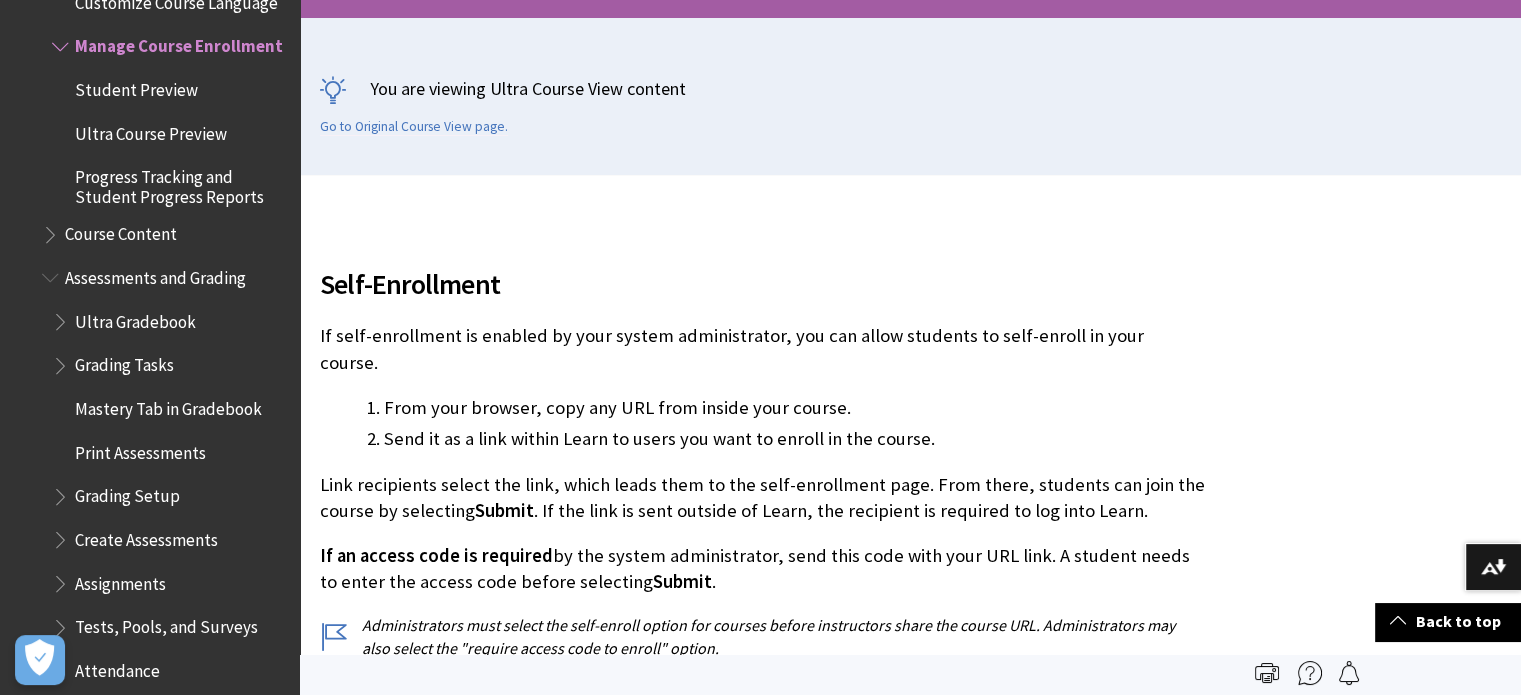 click on "Ultra Gradebook" at bounding box center [135, 318] 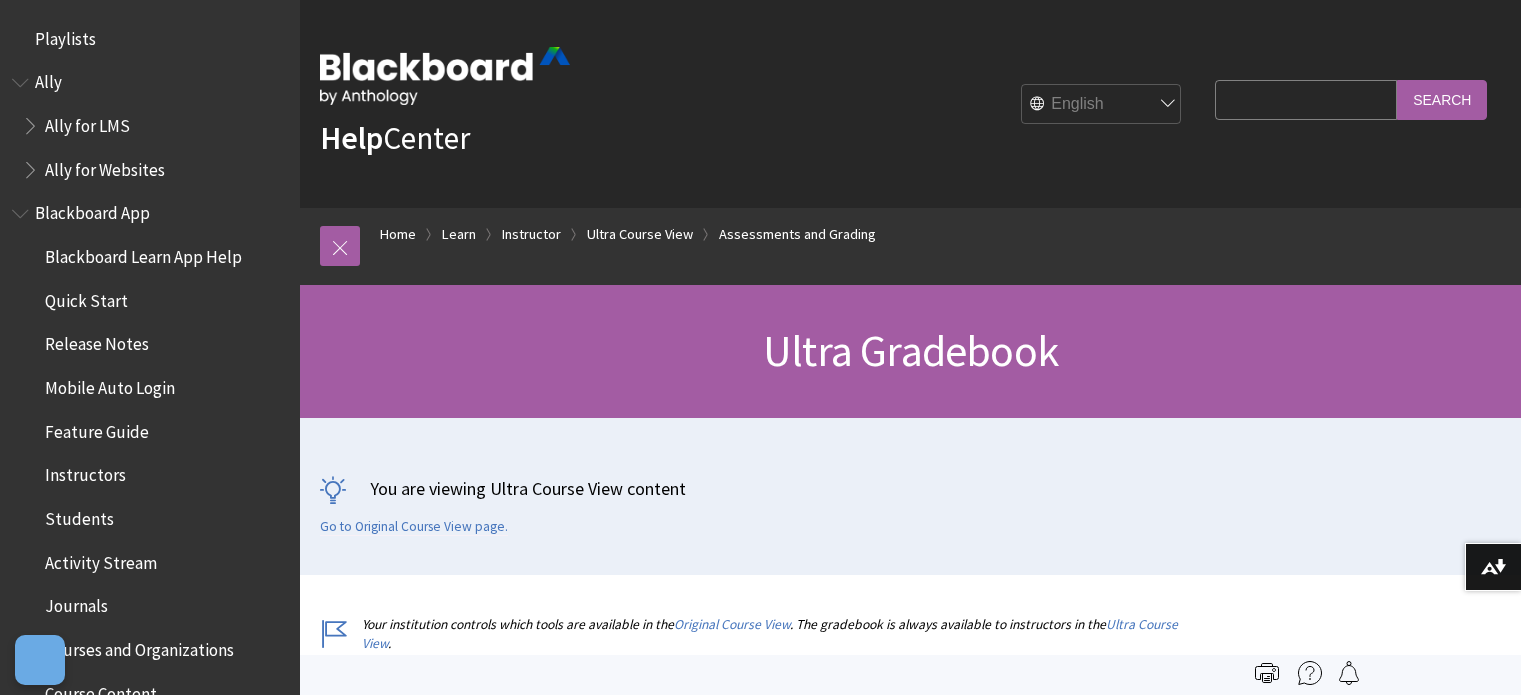 scroll, scrollTop: 0, scrollLeft: 0, axis: both 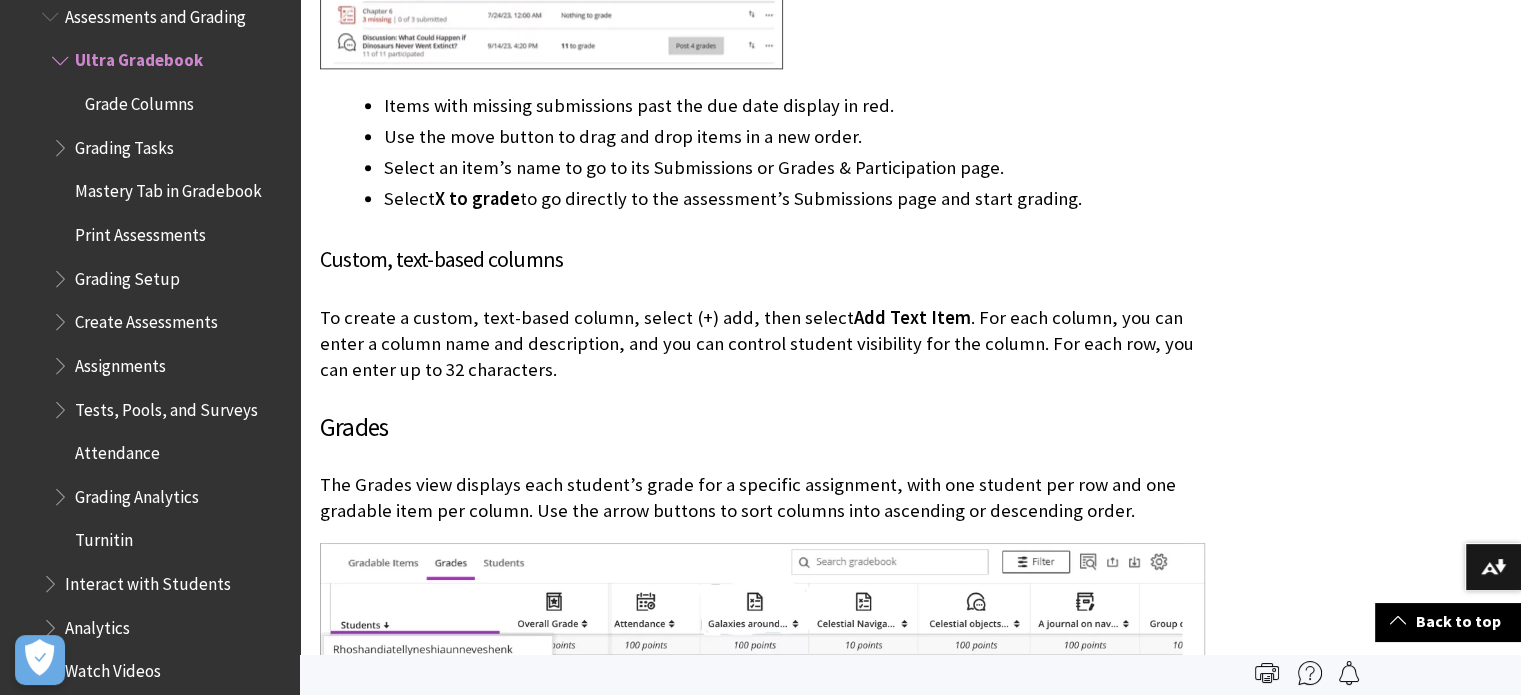 click on "Grades" at bounding box center [762, 428] 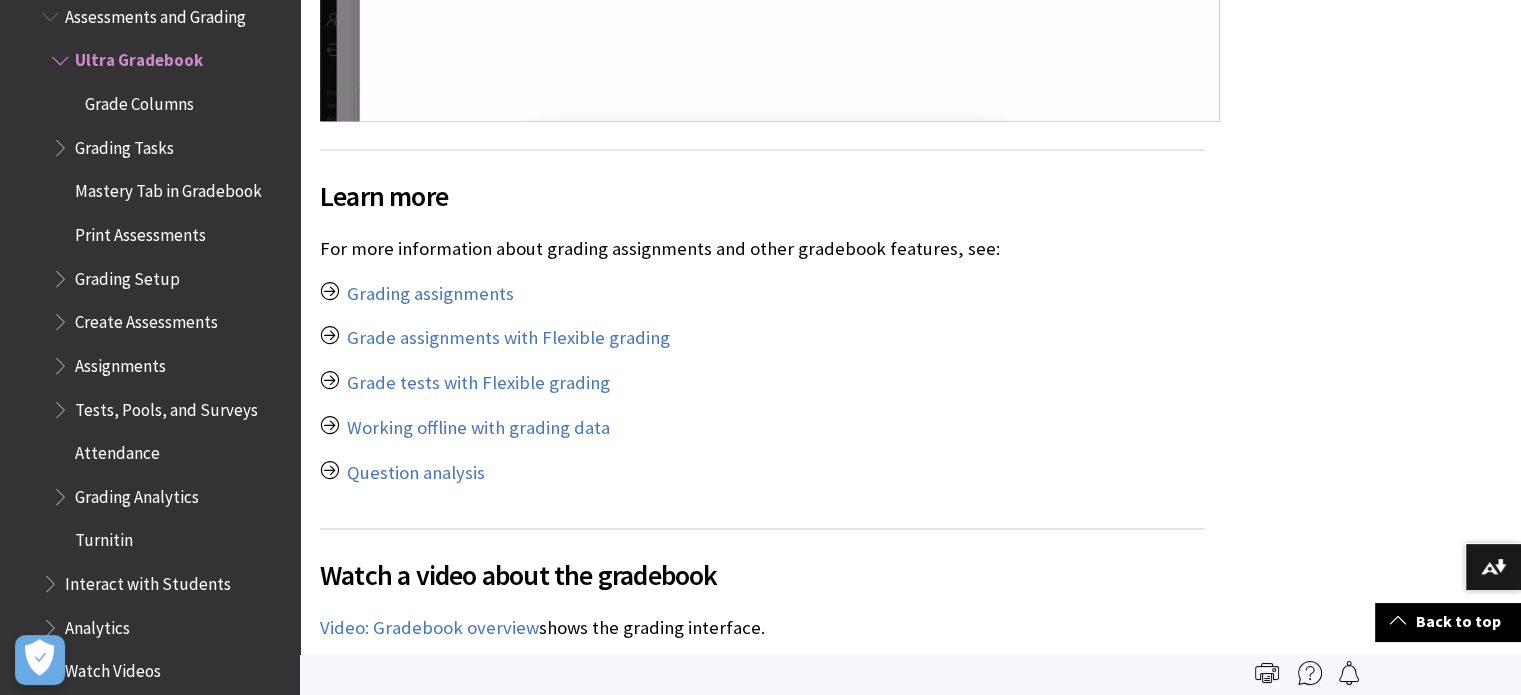 scroll, scrollTop: 11600, scrollLeft: 0, axis: vertical 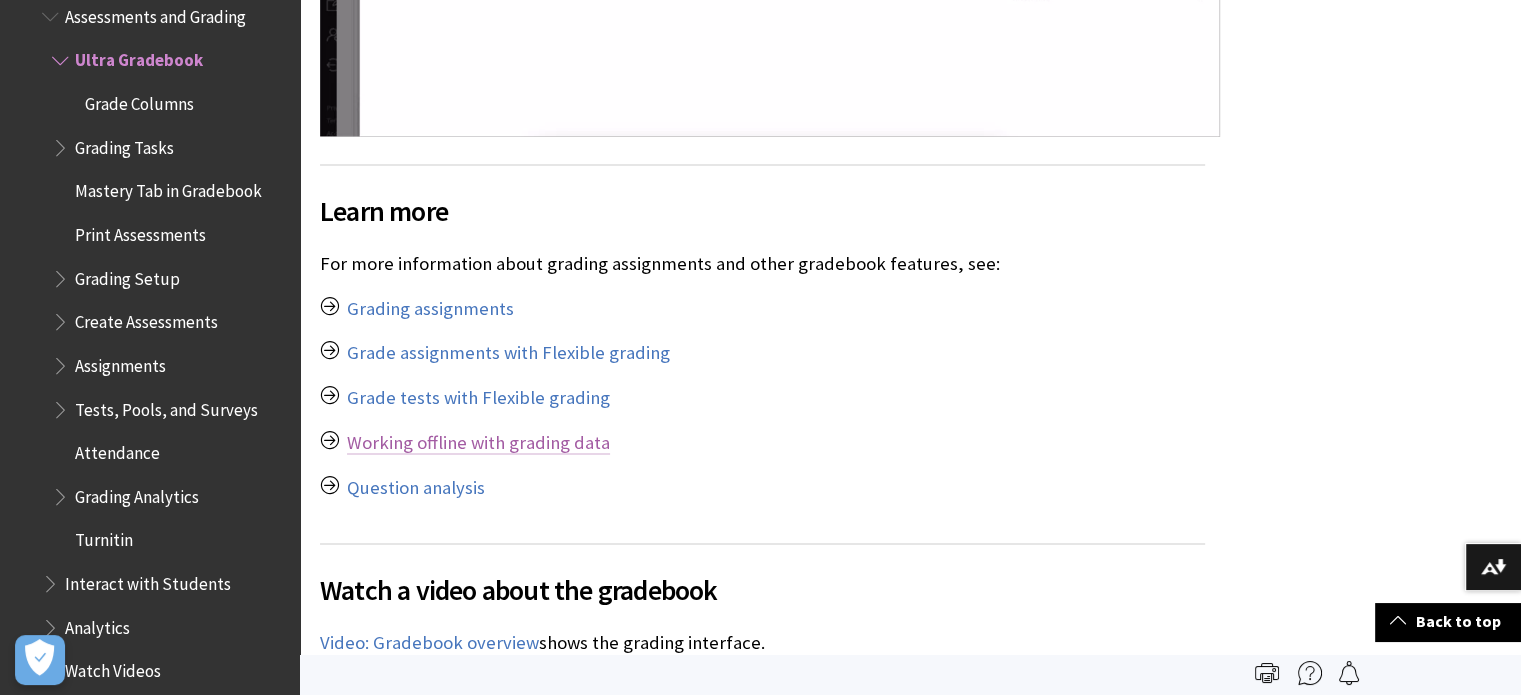 click on "Working offline with grading data" at bounding box center (478, 443) 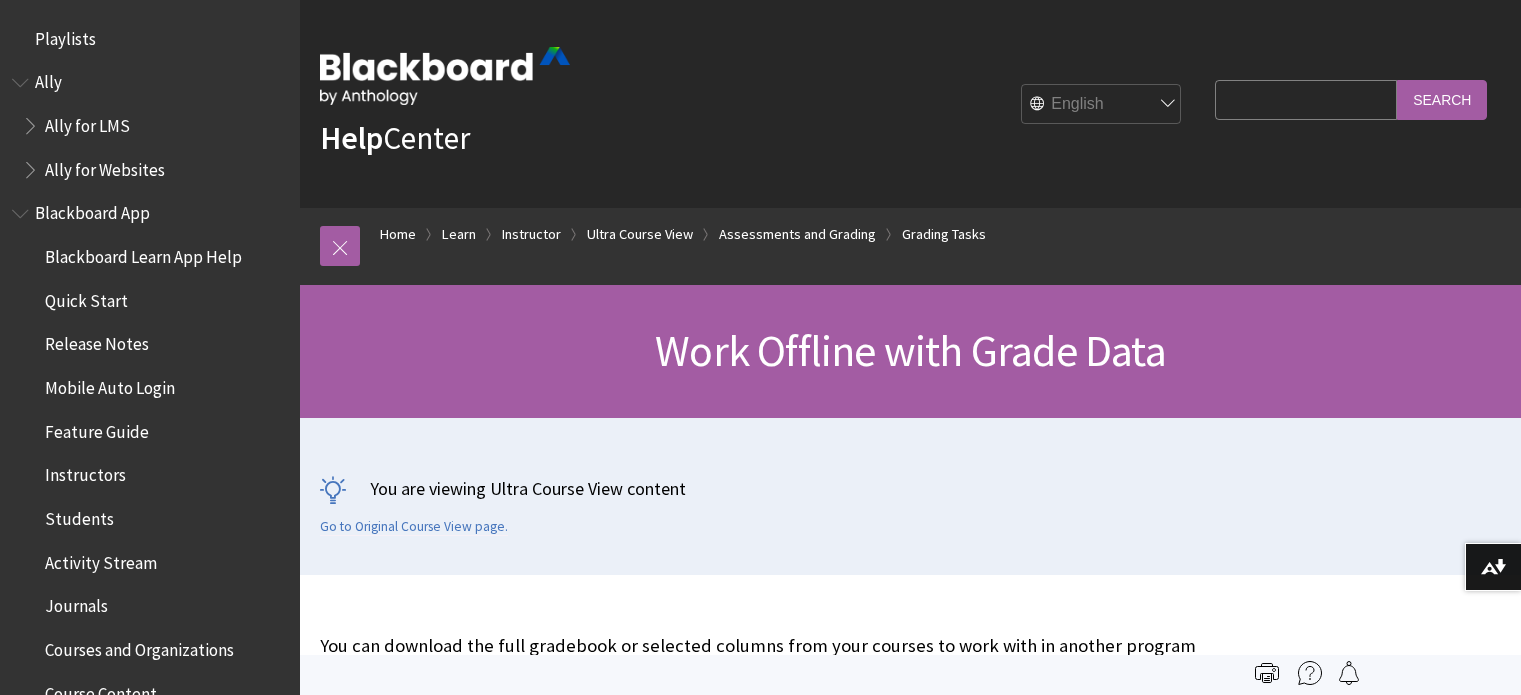 scroll, scrollTop: 0, scrollLeft: 0, axis: both 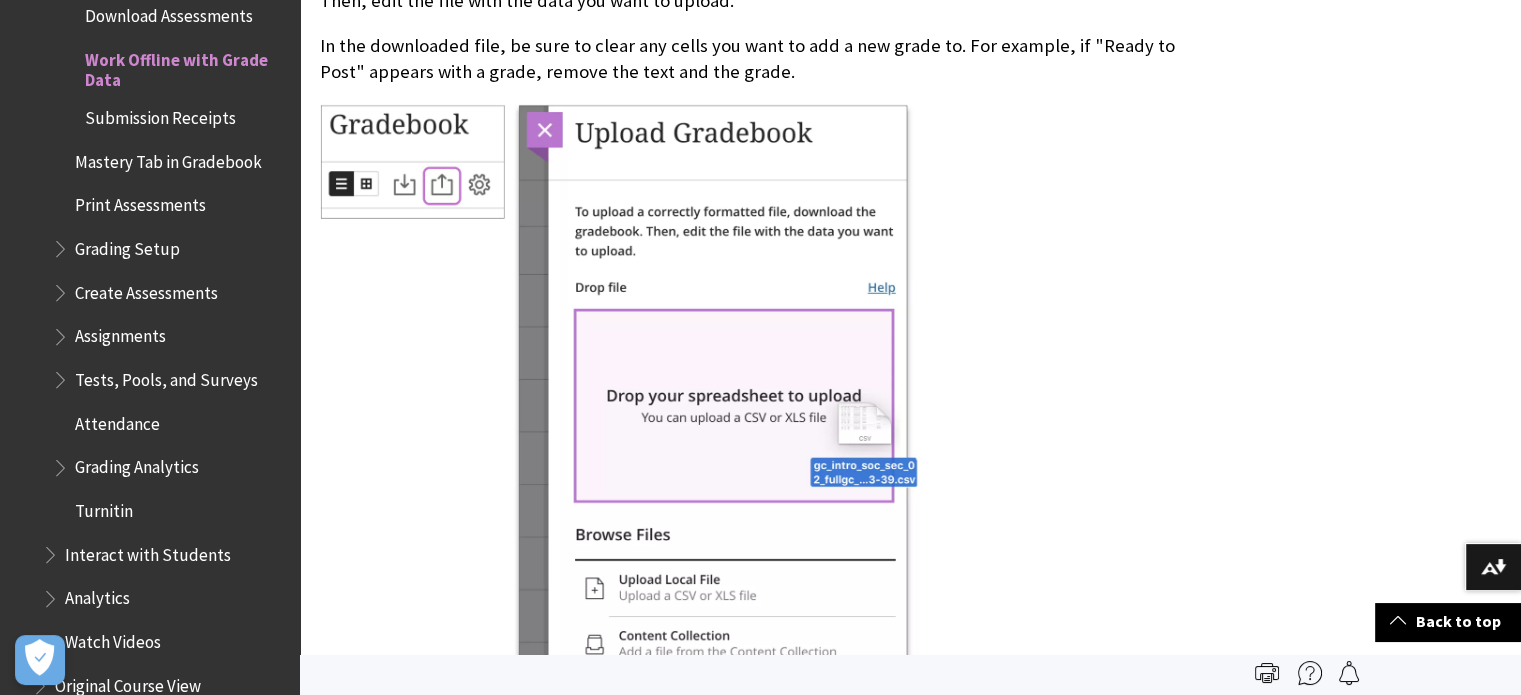 click at bounding box center [762, 439] 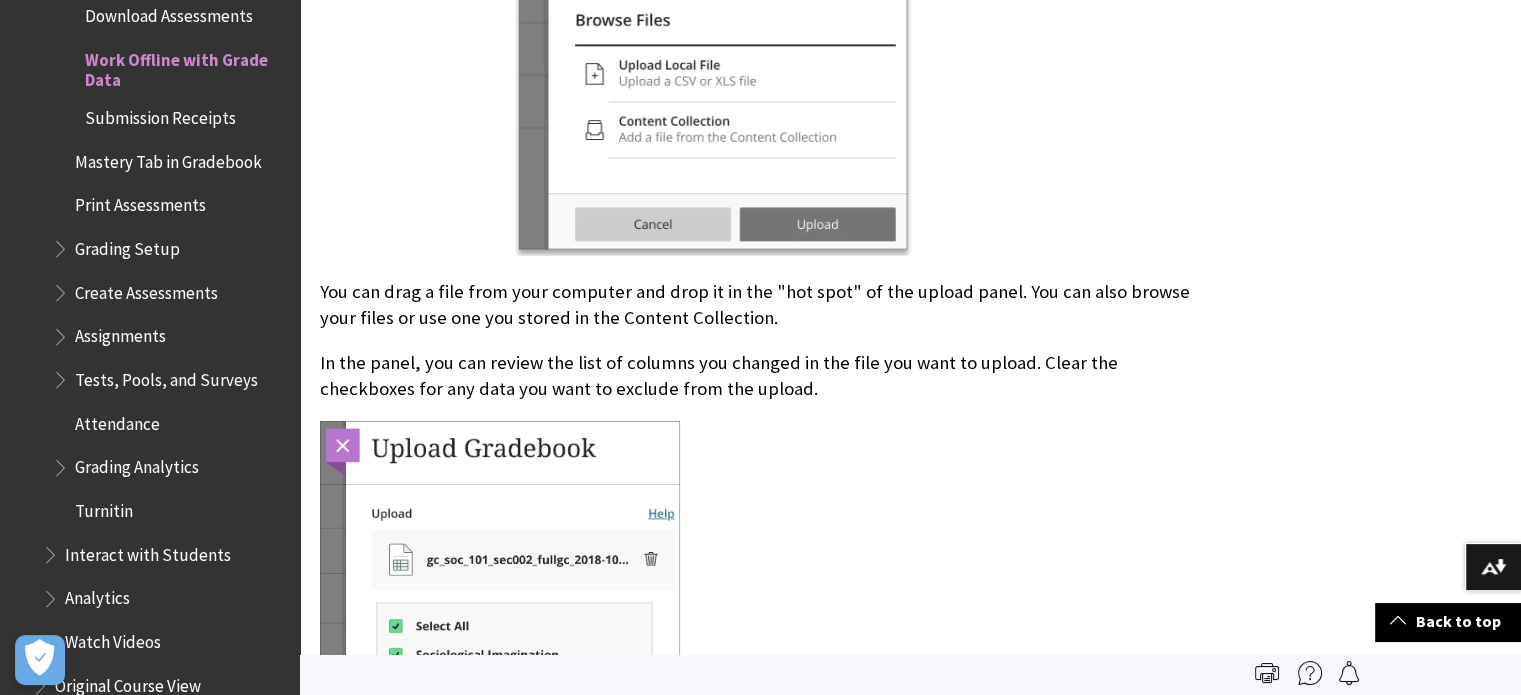 scroll, scrollTop: 3800, scrollLeft: 0, axis: vertical 